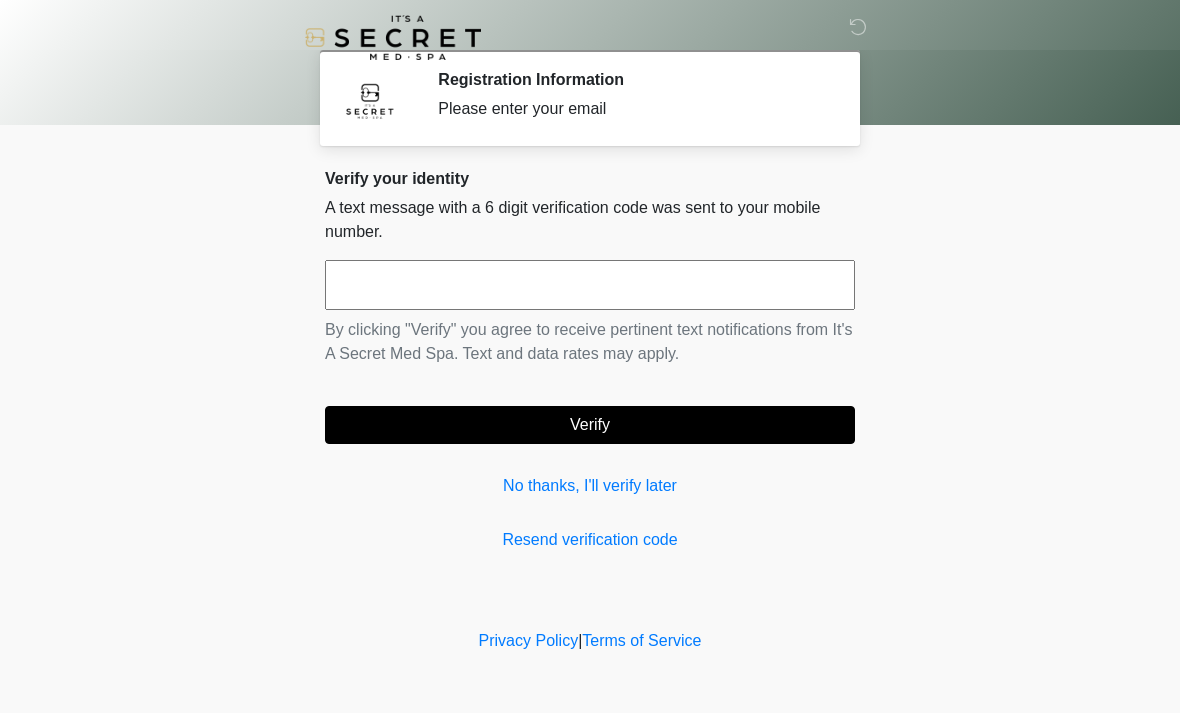scroll, scrollTop: 0, scrollLeft: 0, axis: both 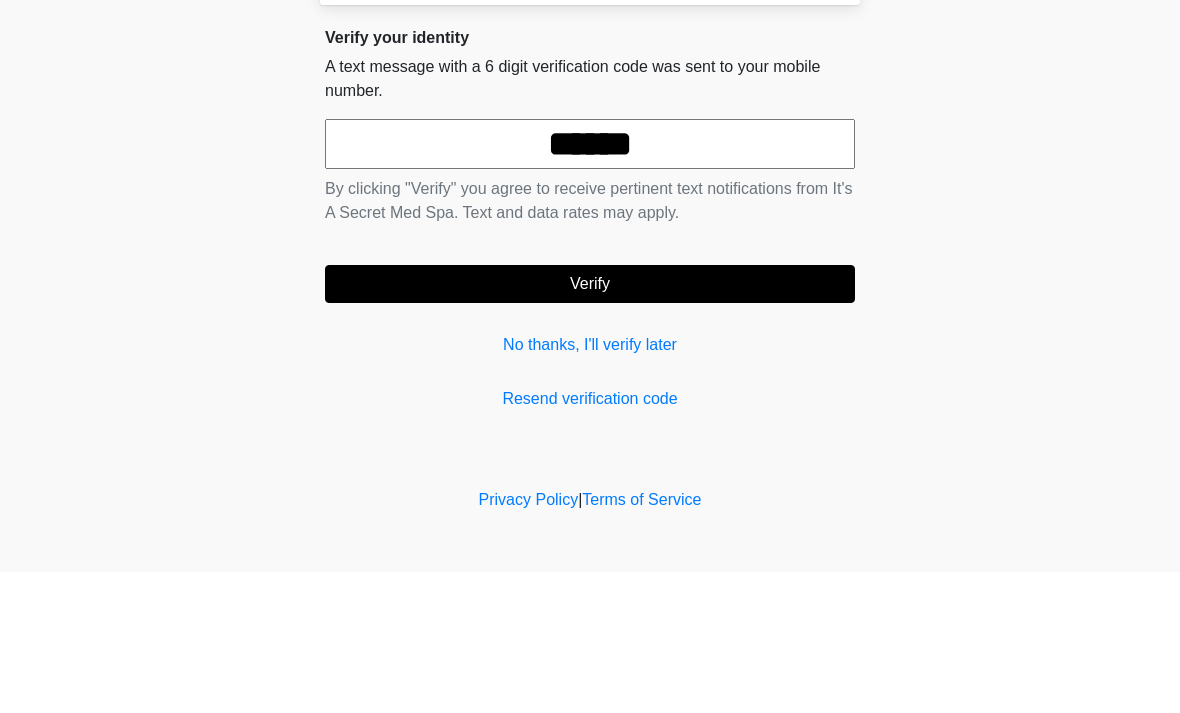 type on "******" 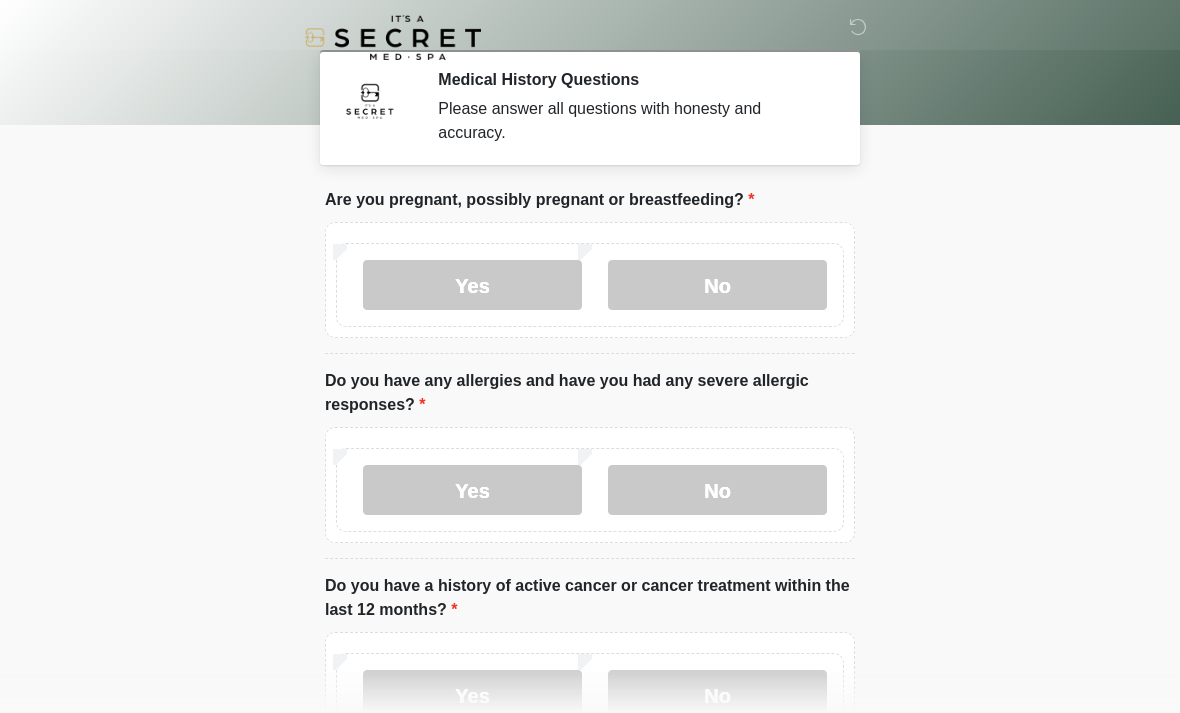 click on "No" at bounding box center [717, 285] 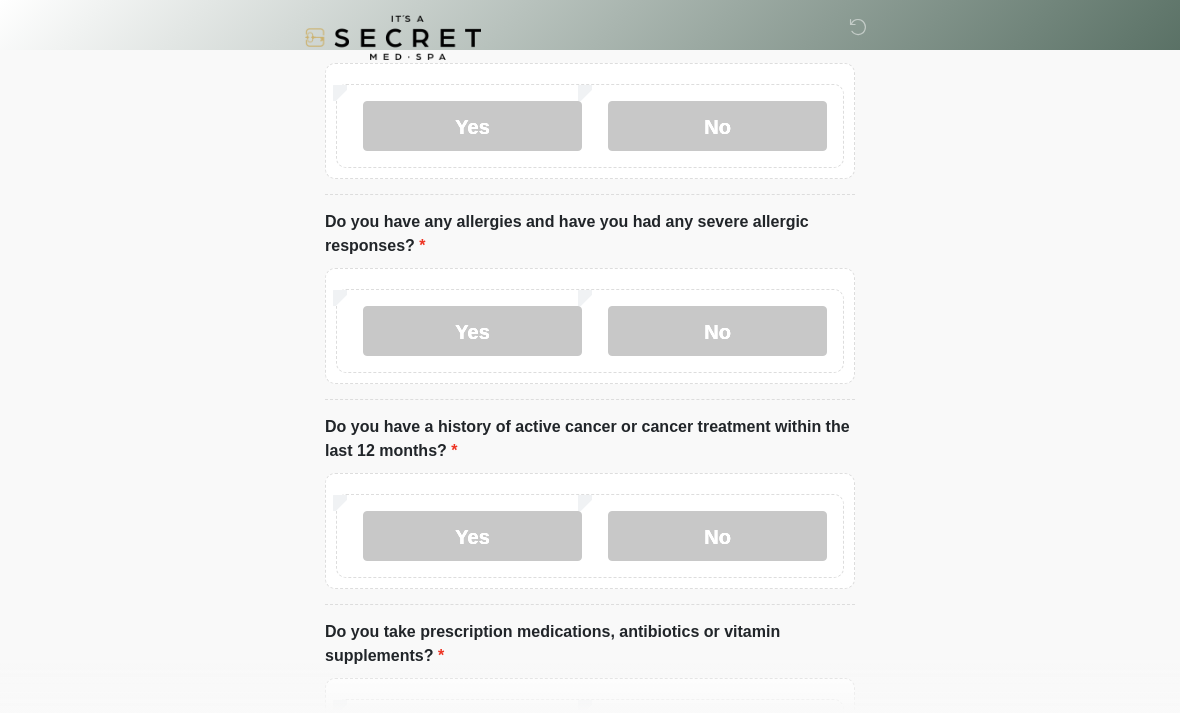 scroll, scrollTop: 172, scrollLeft: 0, axis: vertical 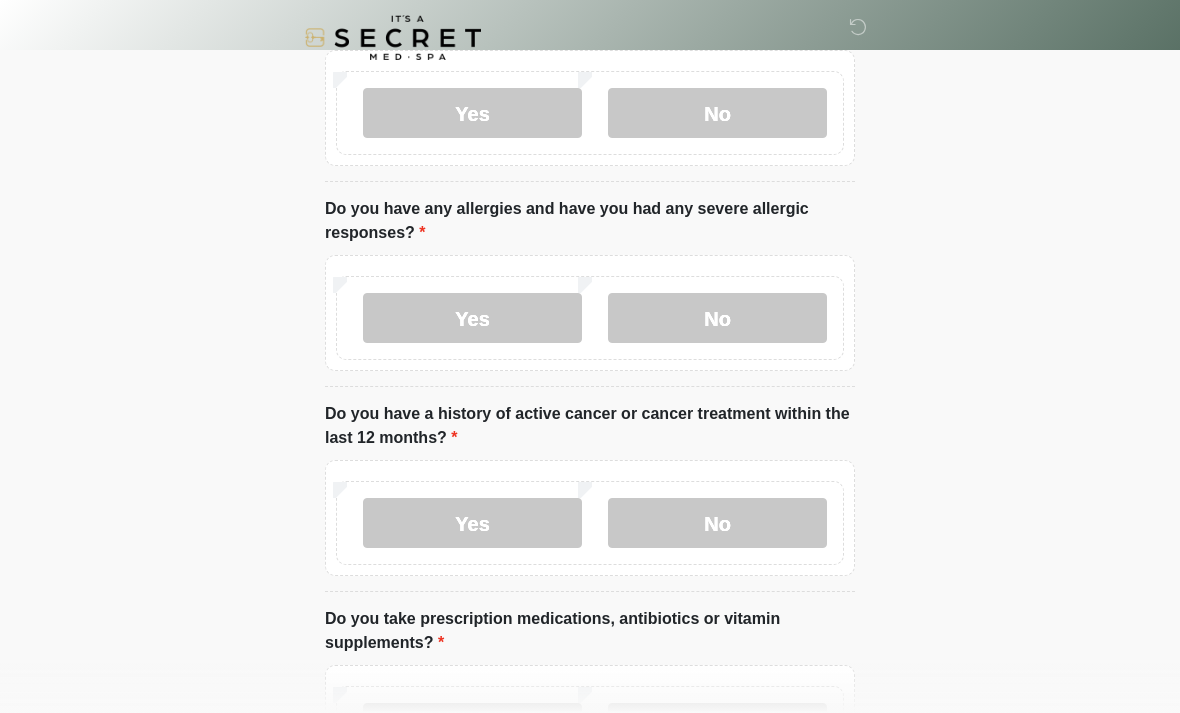 click on "No" at bounding box center (717, 523) 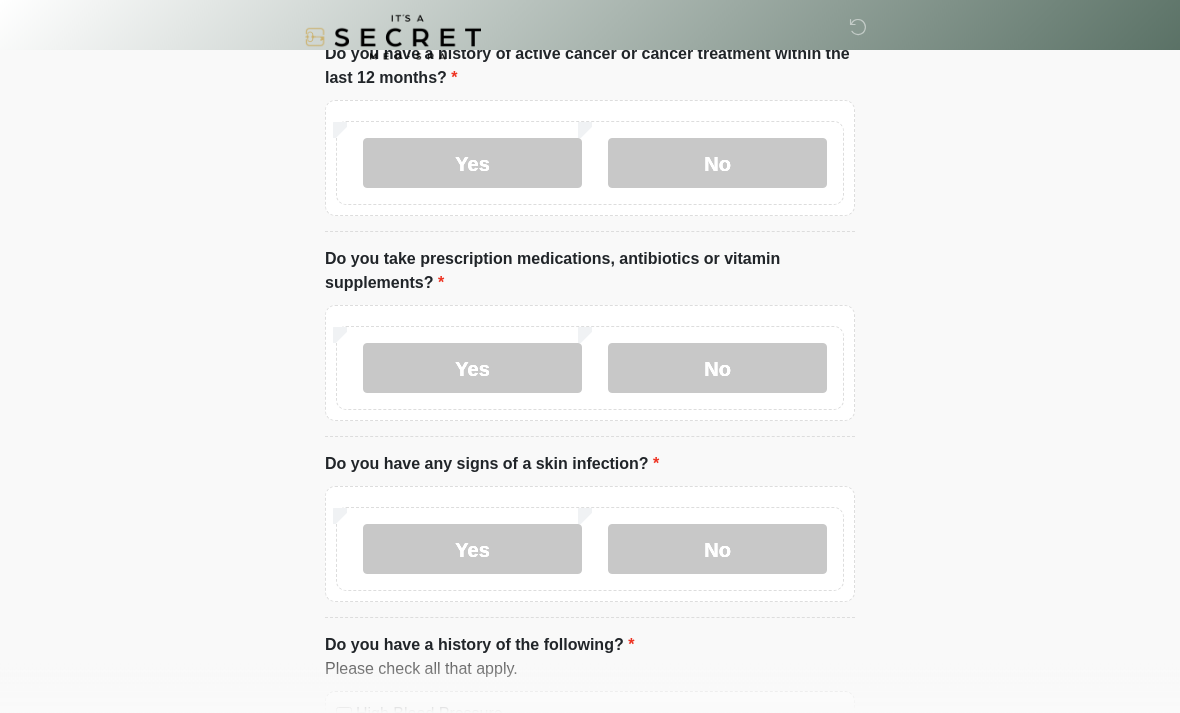 scroll, scrollTop: 532, scrollLeft: 0, axis: vertical 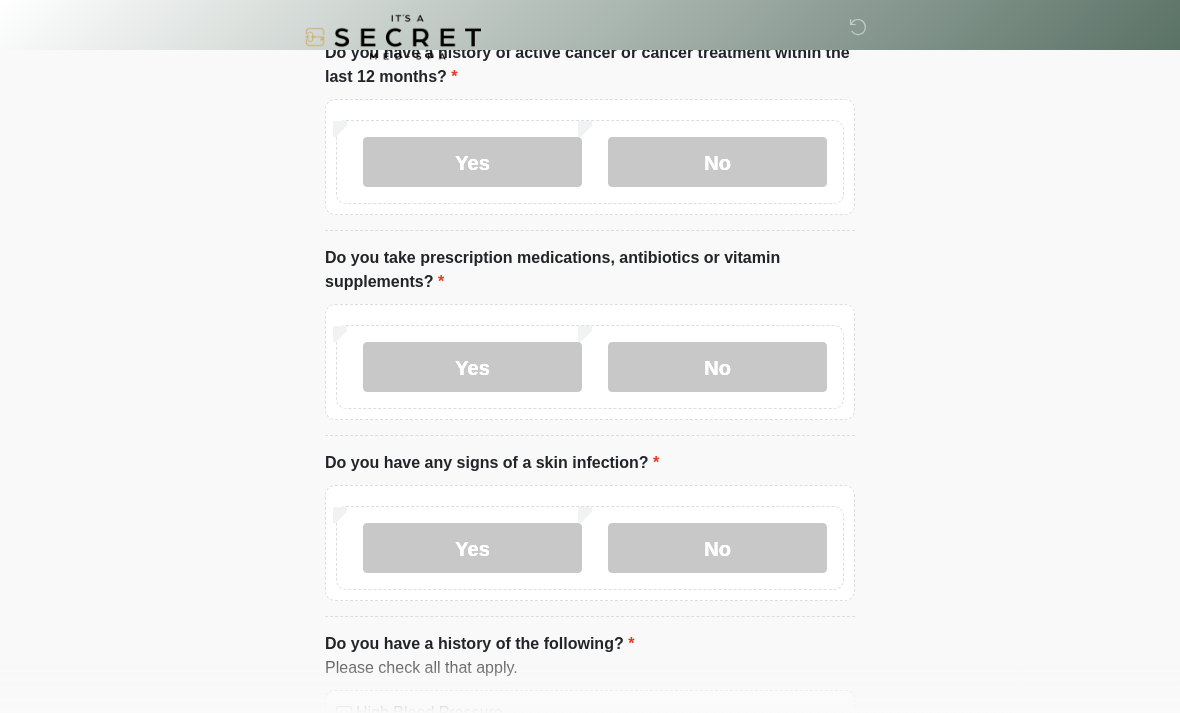 click on "No" at bounding box center [717, 368] 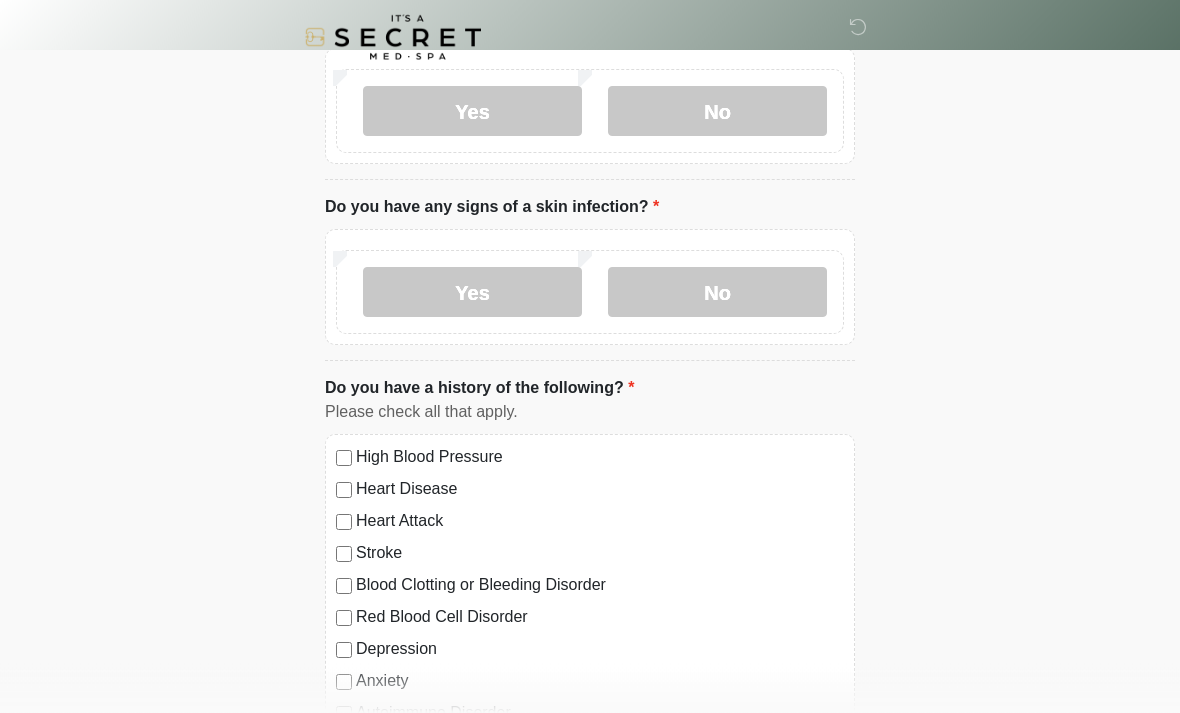 scroll, scrollTop: 796, scrollLeft: 0, axis: vertical 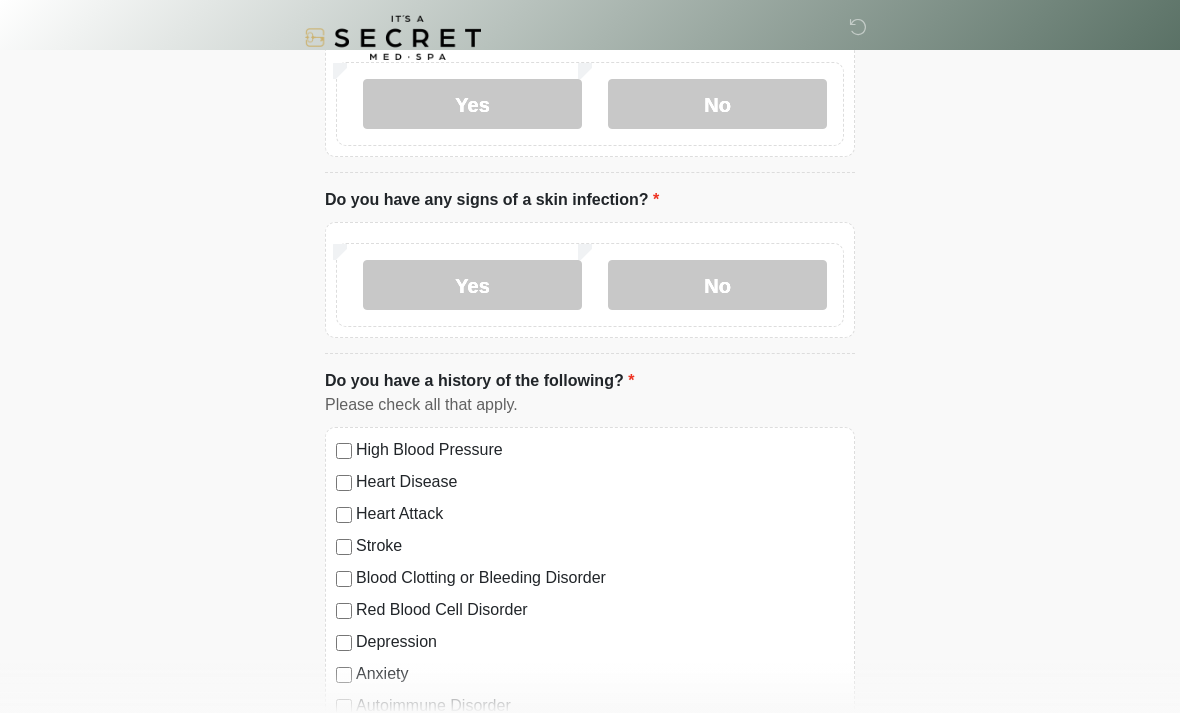 click on "No" at bounding box center [717, 285] 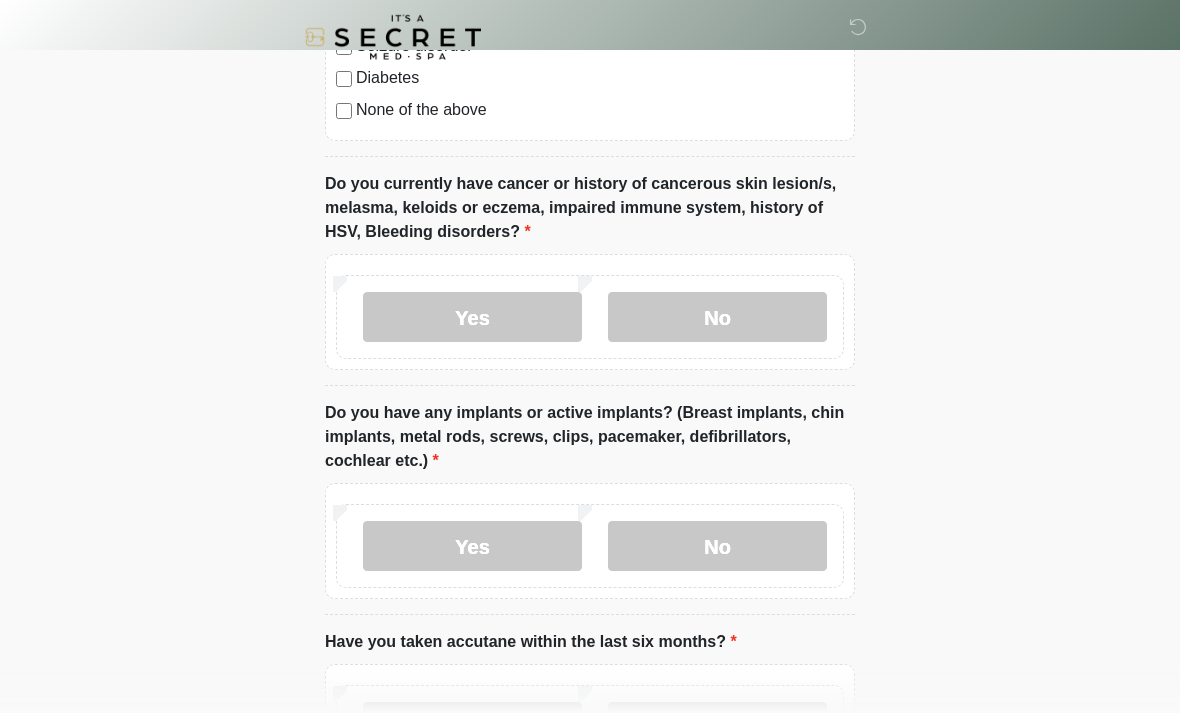 scroll, scrollTop: 1489, scrollLeft: 0, axis: vertical 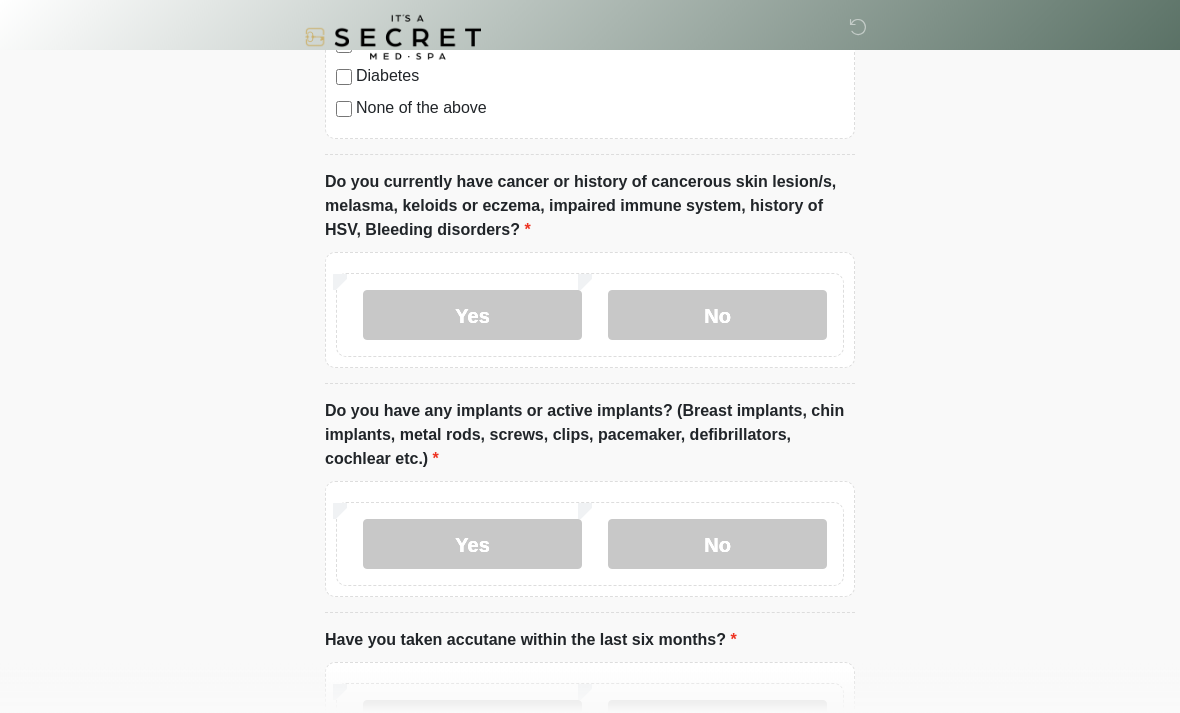 click on "No" at bounding box center [717, 316] 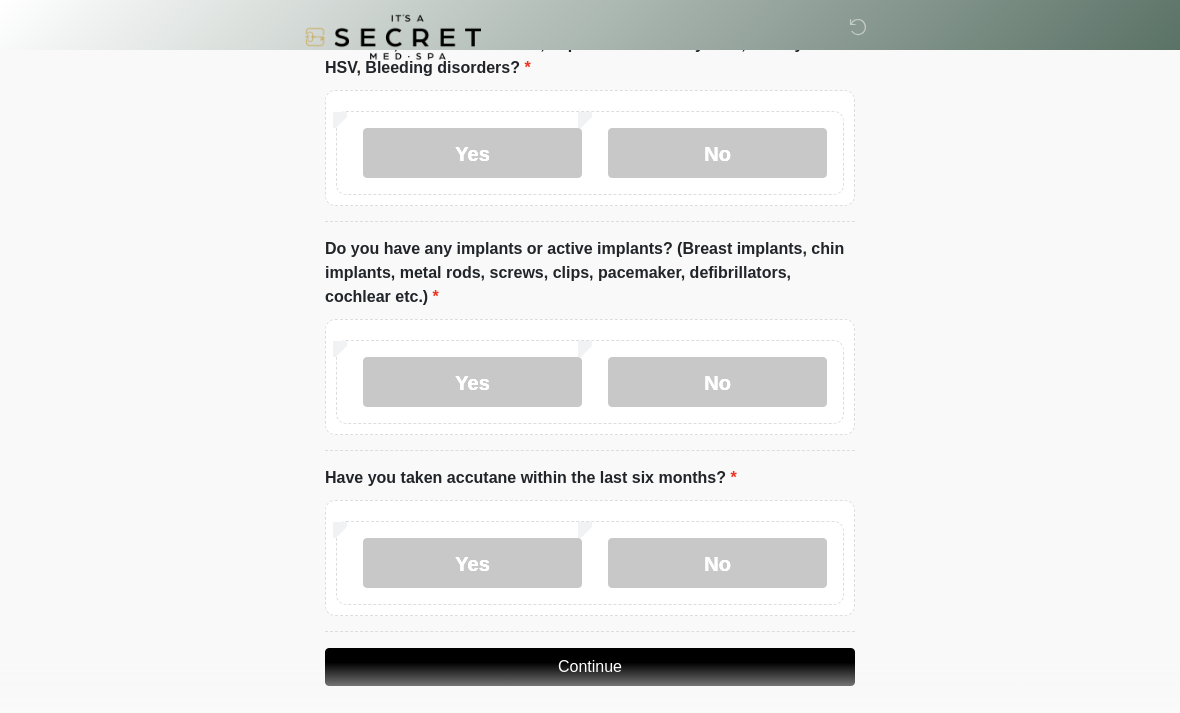 scroll, scrollTop: 1665, scrollLeft: 0, axis: vertical 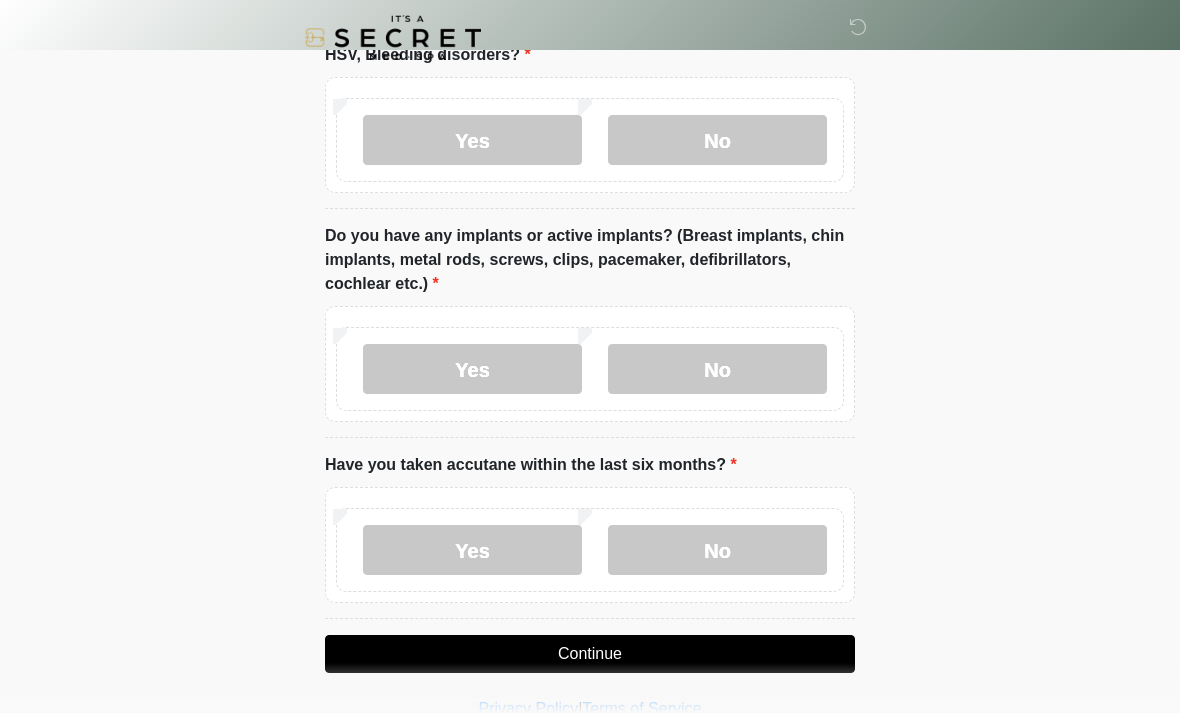 click on "No" at bounding box center [717, 369] 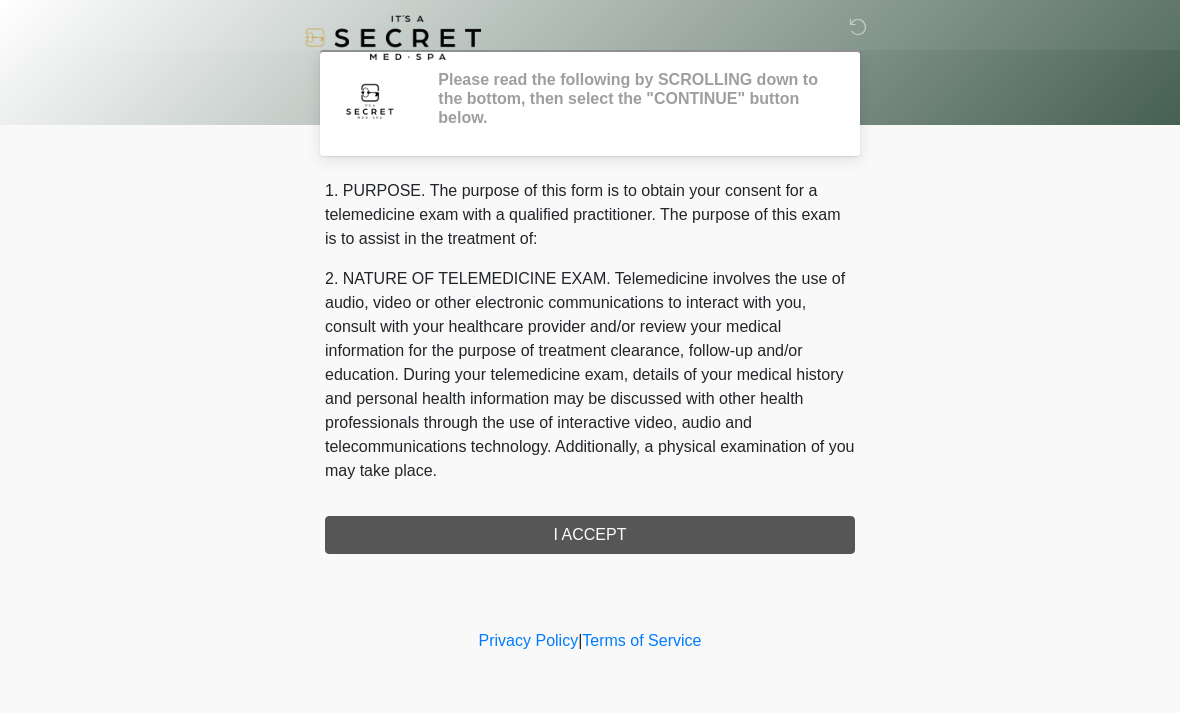 scroll, scrollTop: 0, scrollLeft: 0, axis: both 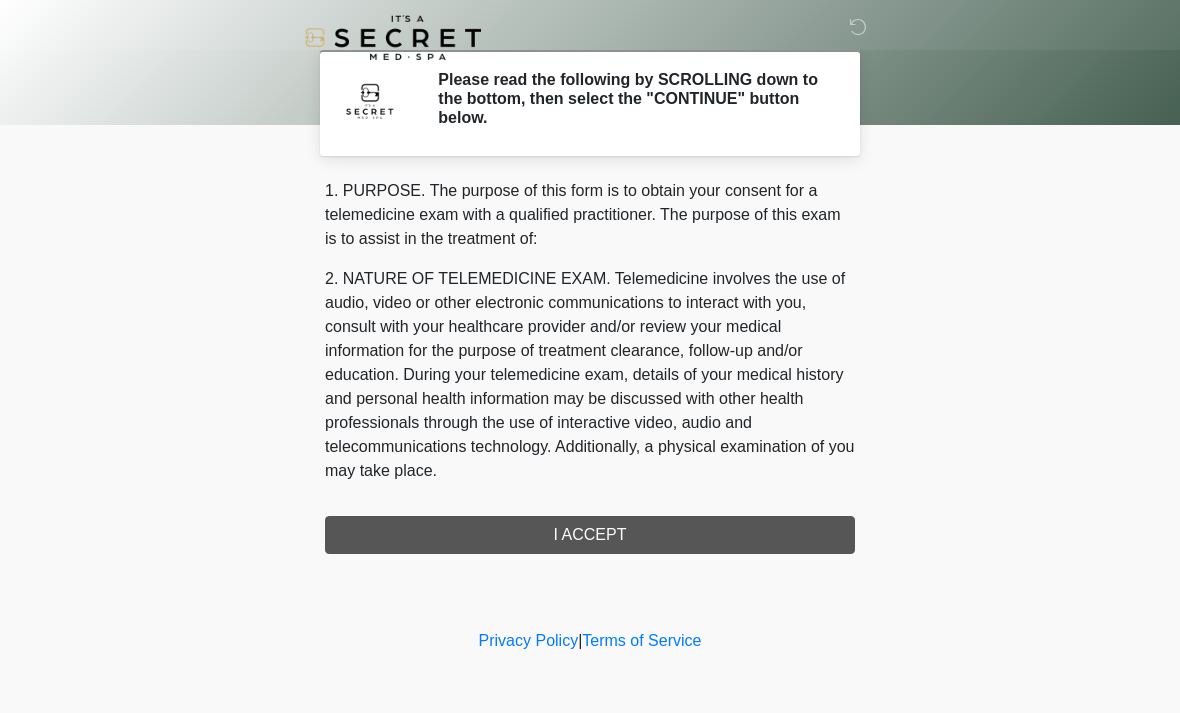 click on "1. PURPOSE. The purpose of this form is to obtain your consent for a telemedicine exam with a qualified practitioner. The purpose of this exam is to assist in the treatment of:  2. NATURE OF TELEMEDICINE EXAM. Telemedicine involves the use of audio, video or other electronic communications to interact with you, consult with your healthcare provider and/or review your medical information for the purpose of treatment clearance, follow-up and/or education. During your telemedicine exam, details of your medical history and personal health information may be discussed with other health professionals through the use of interactive video, audio and telecommunications technology. Additionally, a physical examination of you may take place. 4. HEALTHCARE INSTITUTION. It's A Secret Med Spa has medical and non-medical technical personnel who may participate in the telemedicine exam to aid in the audio/video link with the qualified practitioner.
I ACCEPT" at bounding box center (590, 366) 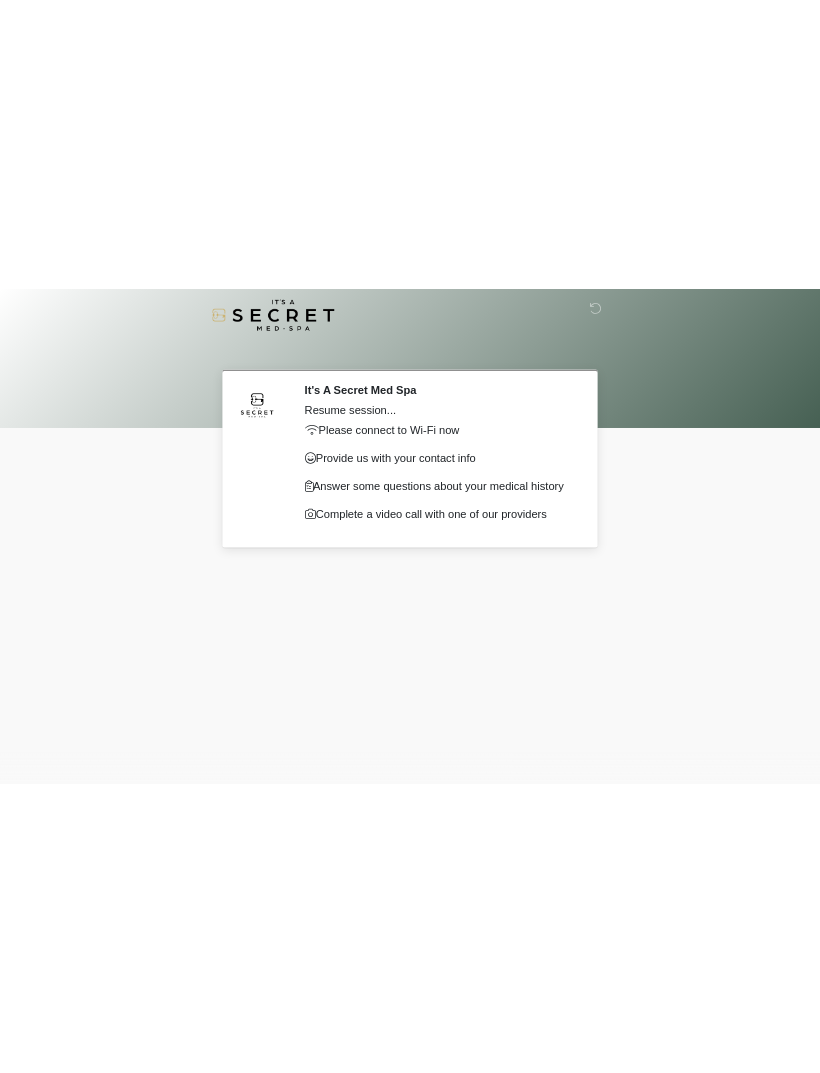 scroll, scrollTop: 0, scrollLeft: 0, axis: both 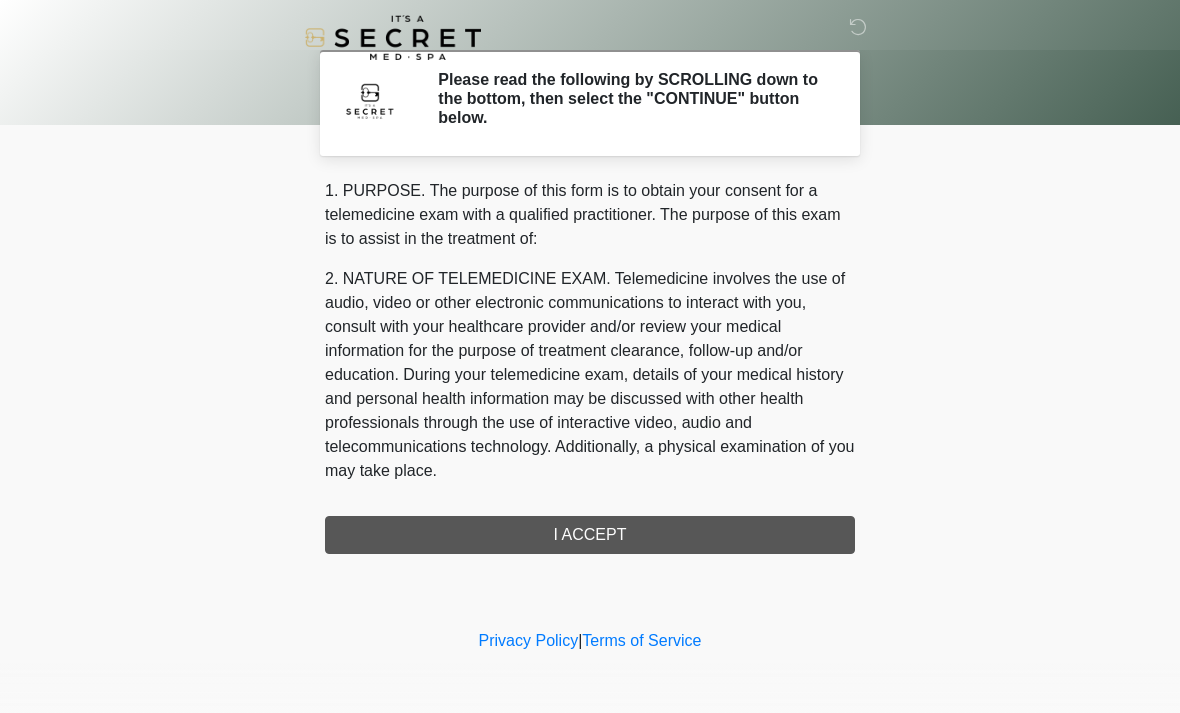 click on "1. PURPOSE. The purpose of this form is to obtain your consent for a telemedicine exam with a qualified practitioner. The purpose of this exam is to assist in the treatment of:  2. NATURE OF TELEMEDICINE EXAM. Telemedicine involves the use of audio, video or other electronic communications to interact with you, consult with your healthcare provider and/or review your medical information for the purpose of treatment clearance, follow-up and/or education. During your telemedicine exam, details of your medical history and personal health information may be discussed with other health professionals through the use of interactive video, audio and telecommunications technology. Additionally, a physical examination of you may take place. 4. HEALTHCARE INSTITUTION. It's A Secret Med Spa has medical and non-medical technical personnel who may participate in the telemedicine exam to aid in the audio/video link with the qualified practitioner.
I ACCEPT" at bounding box center [590, 366] 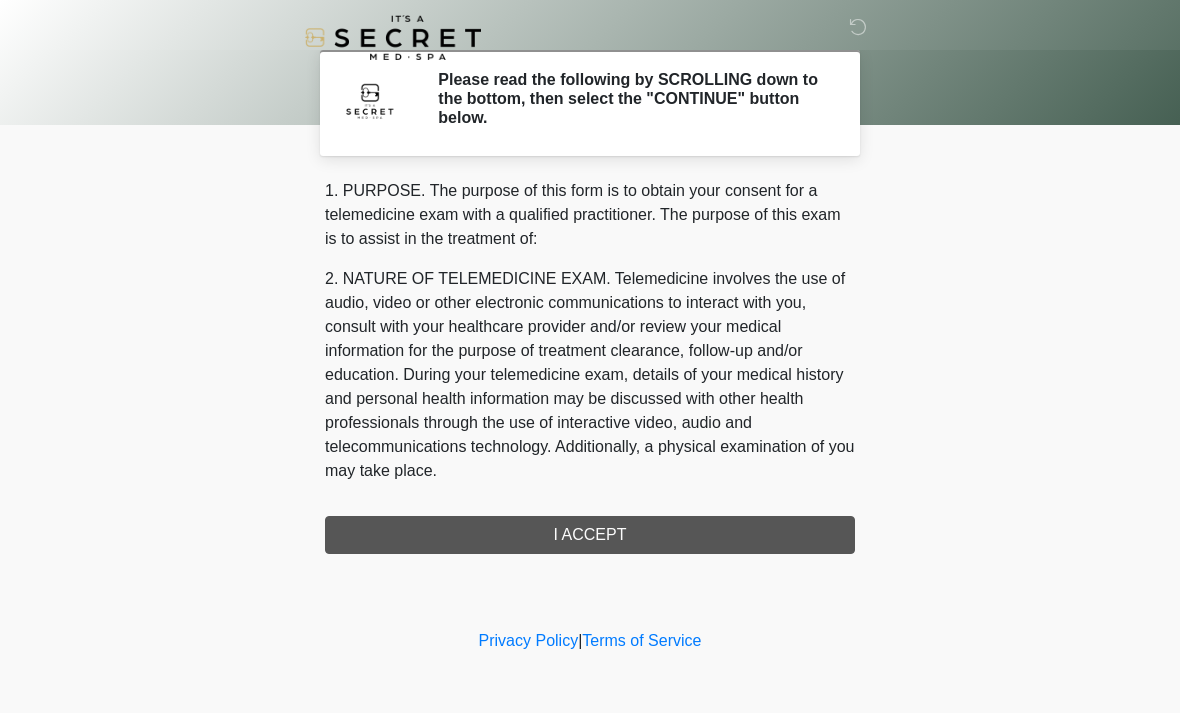 click on "1. PURPOSE. The purpose of this form is to obtain your consent for a telemedicine exam with a qualified practitioner. The purpose of this exam is to assist in the treatment of:  2. NATURE OF TELEMEDICINE EXAM. Telemedicine involves the use of audio, video or other electronic communications to interact with you, consult with your healthcare provider and/or review your medical information for the purpose of treatment clearance, follow-up and/or education. During your telemedicine exam, details of your medical history and personal health information may be discussed with other health professionals through the use of interactive video, audio and telecommunications technology. Additionally, a physical examination of you may take place. 4. HEALTHCARE INSTITUTION. It's A Secret Med Spa has medical and non-medical technical personnel who may participate in the telemedicine exam to aid in the audio/video link with the qualified practitioner.
I ACCEPT" at bounding box center [590, 366] 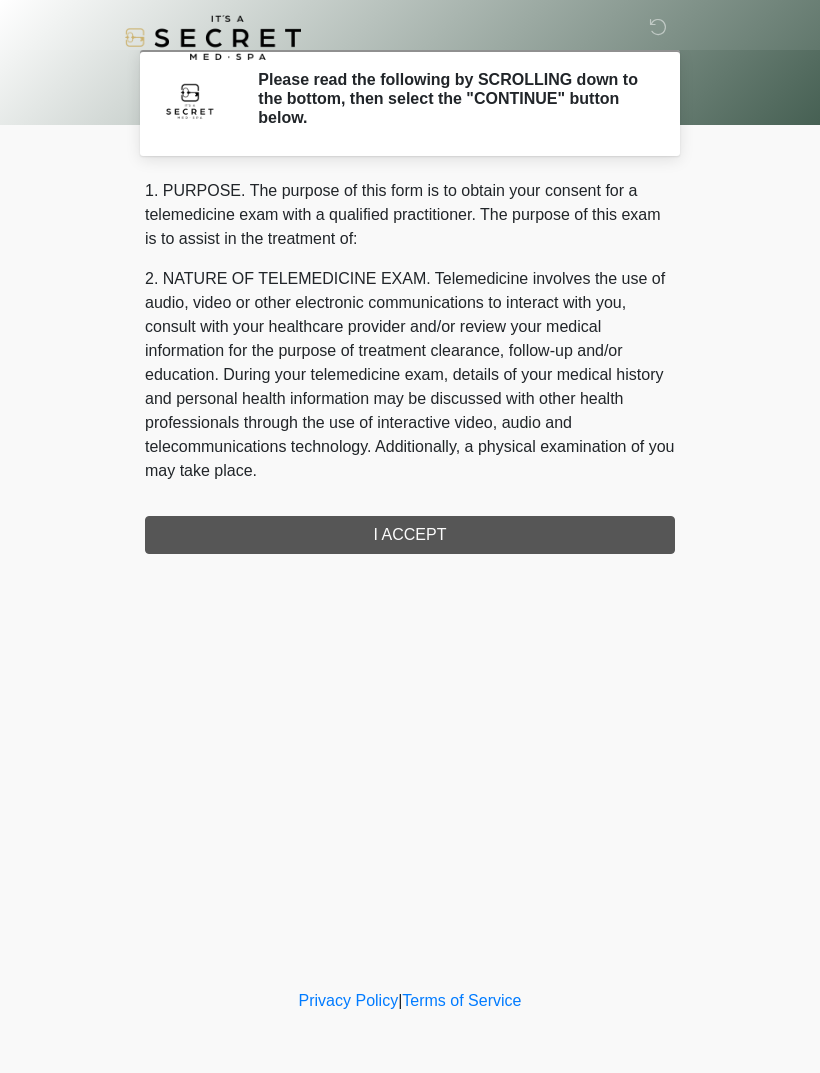 click on "1. PURPOSE. The purpose of this form is to obtain your consent for a telemedicine exam with a qualified practitioner. The purpose of this exam is to assist in the treatment of:  2. NATURE OF TELEMEDICINE EXAM. Telemedicine involves the use of audio, video or other electronic communications to interact with you, consult with your healthcare provider and/or review your medical information for the purpose of treatment clearance, follow-up and/or education. During your telemedicine exam, details of your medical history and personal health information may be discussed with other health professionals through the use of interactive video, audio and telecommunications technology. Additionally, a physical examination of you may take place. 4. HEALTHCARE INSTITUTION. It's A Secret Med Spa has medical and non-medical technical personnel who may participate in the telemedicine exam to aid in the audio/video link with the qualified practitioner.
I ACCEPT" at bounding box center (410, 366) 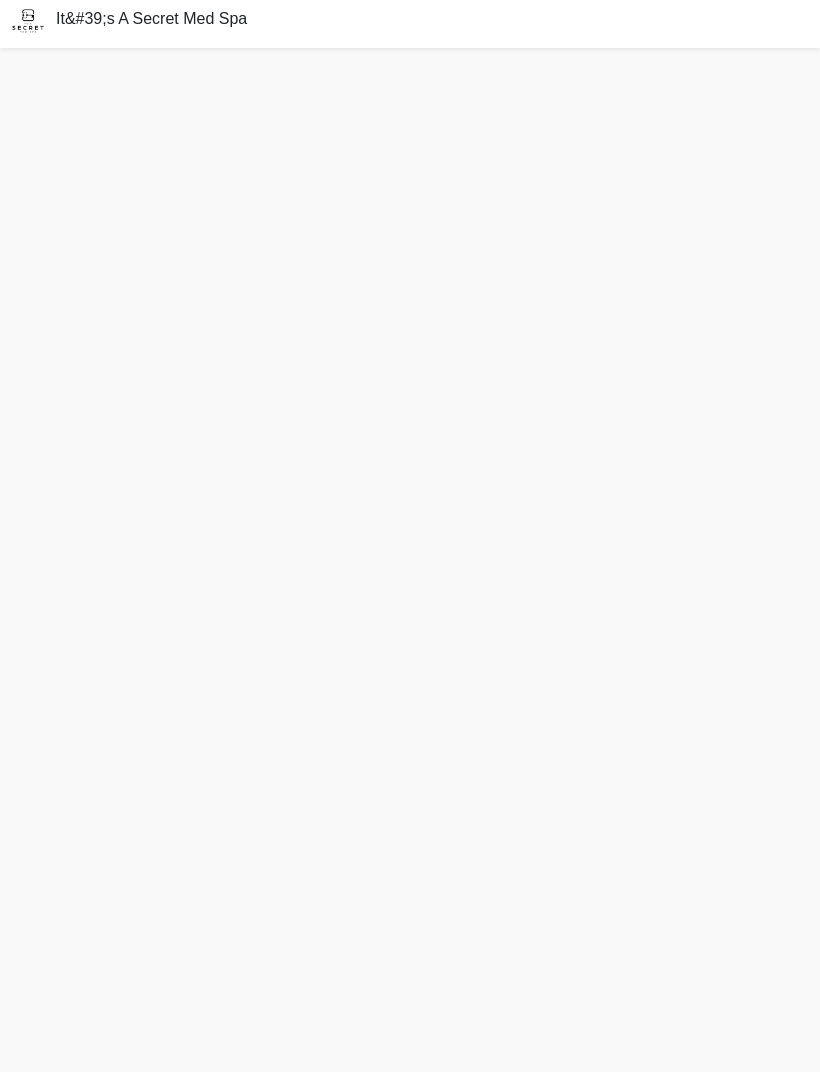 scroll, scrollTop: 70, scrollLeft: 0, axis: vertical 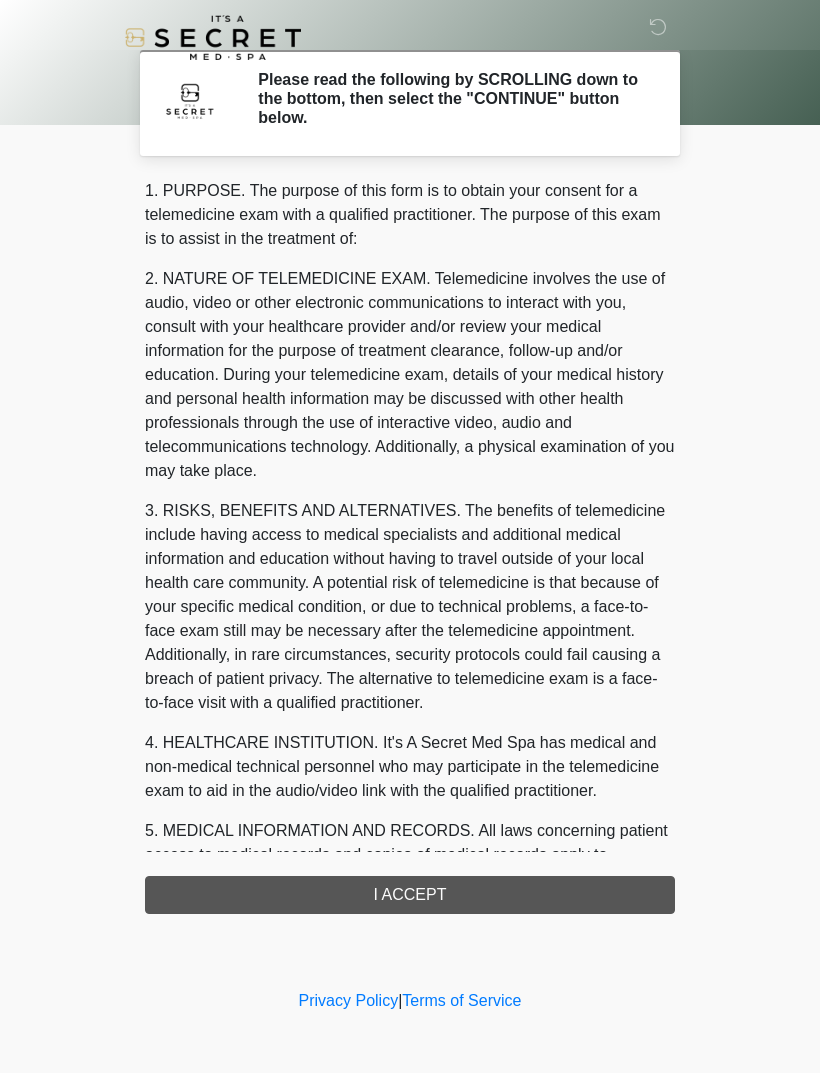 click on "1. PURPOSE. The purpose of this form is to obtain your consent for a telemedicine exam with a qualified practitioner. The purpose of this exam is to assist in the treatment of:  2. NATURE OF TELEMEDICINE EXAM. Telemedicine involves the use of audio, video or other electronic communications to interact with you, consult with your healthcare provider and/or review your medical information for the purpose of treatment clearance, follow-up and/or education. During your telemedicine exam, details of your medical history and personal health information may be discussed with other health professionals through the use of interactive video, audio and telecommunications technology. Additionally, a physical examination of you may take place. 4. HEALTHCARE INSTITUTION. It's A Secret Med Spa has medical and non-medical technical personnel who may participate in the telemedicine exam to aid in the audio/video link with the qualified practitioner.
I ACCEPT" at bounding box center [410, 546] 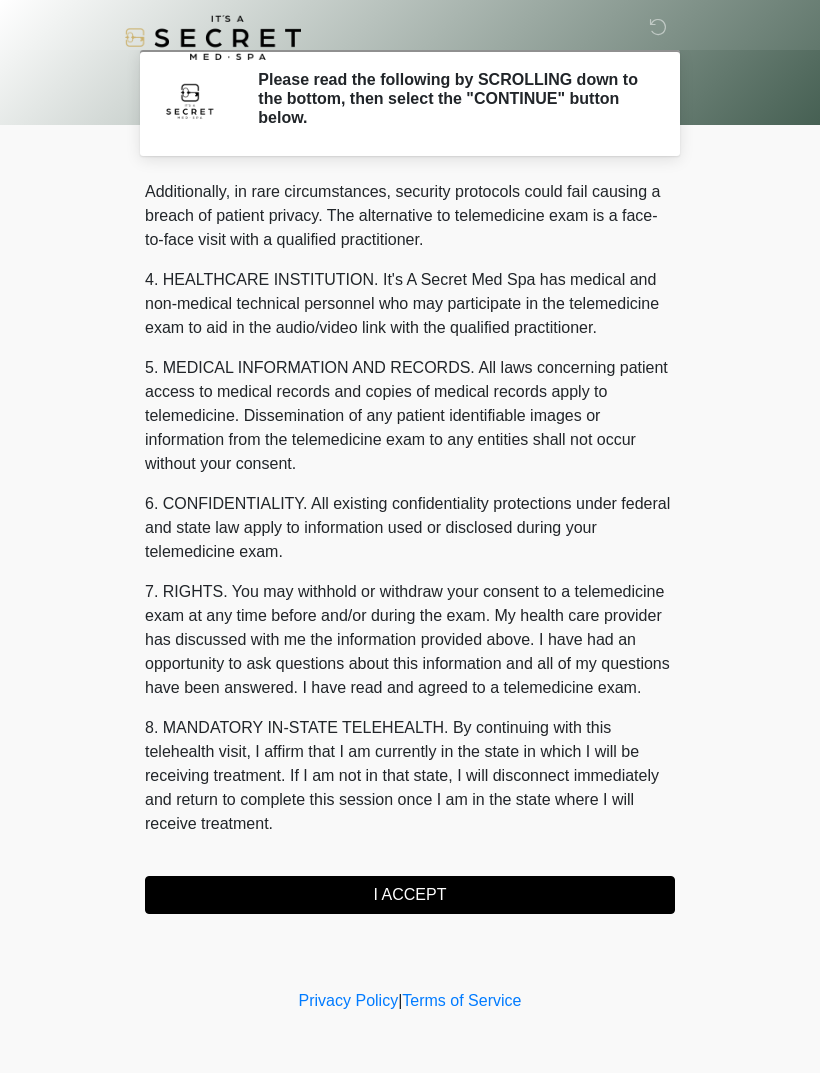 scroll, scrollTop: 487, scrollLeft: 0, axis: vertical 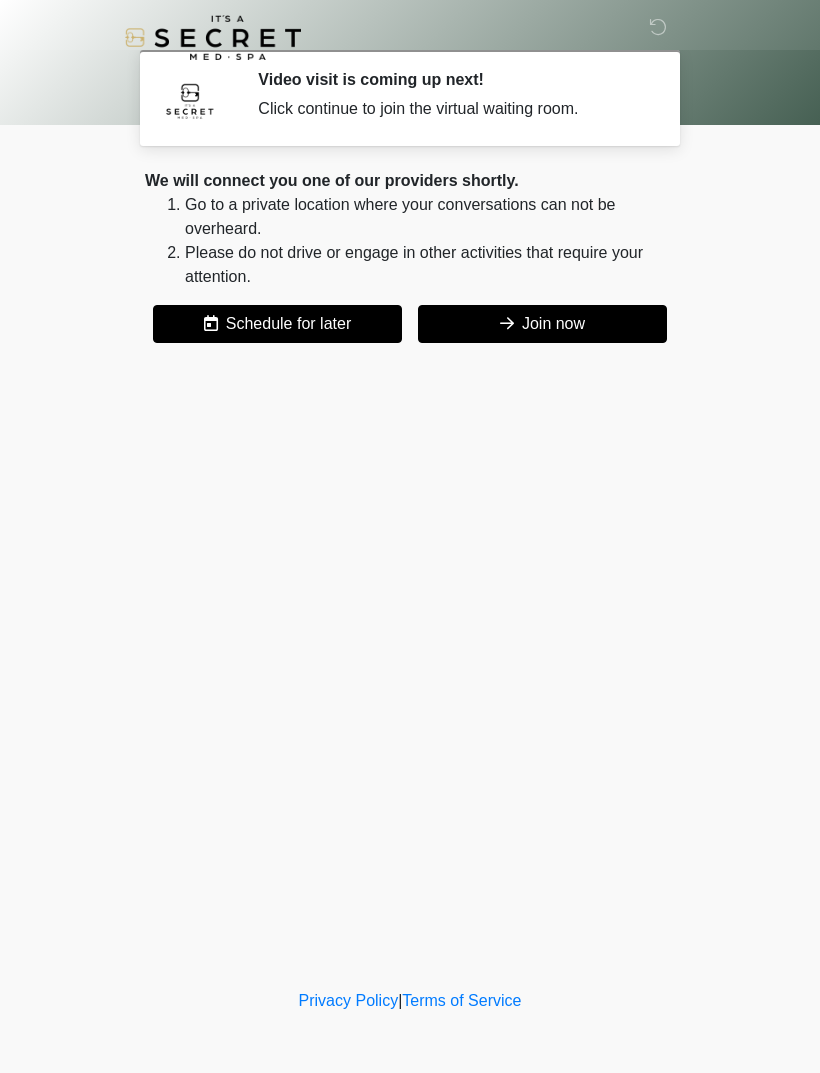 click on "Join now" at bounding box center [542, 324] 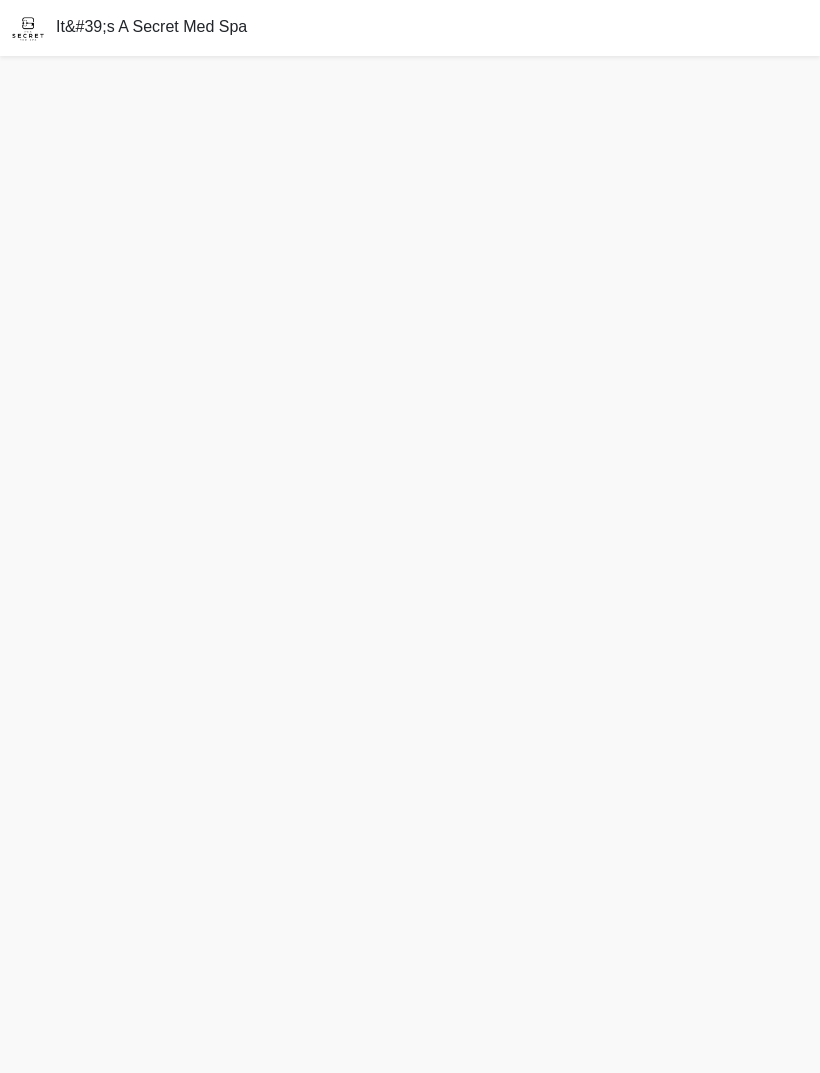 scroll, scrollTop: 6, scrollLeft: 0, axis: vertical 